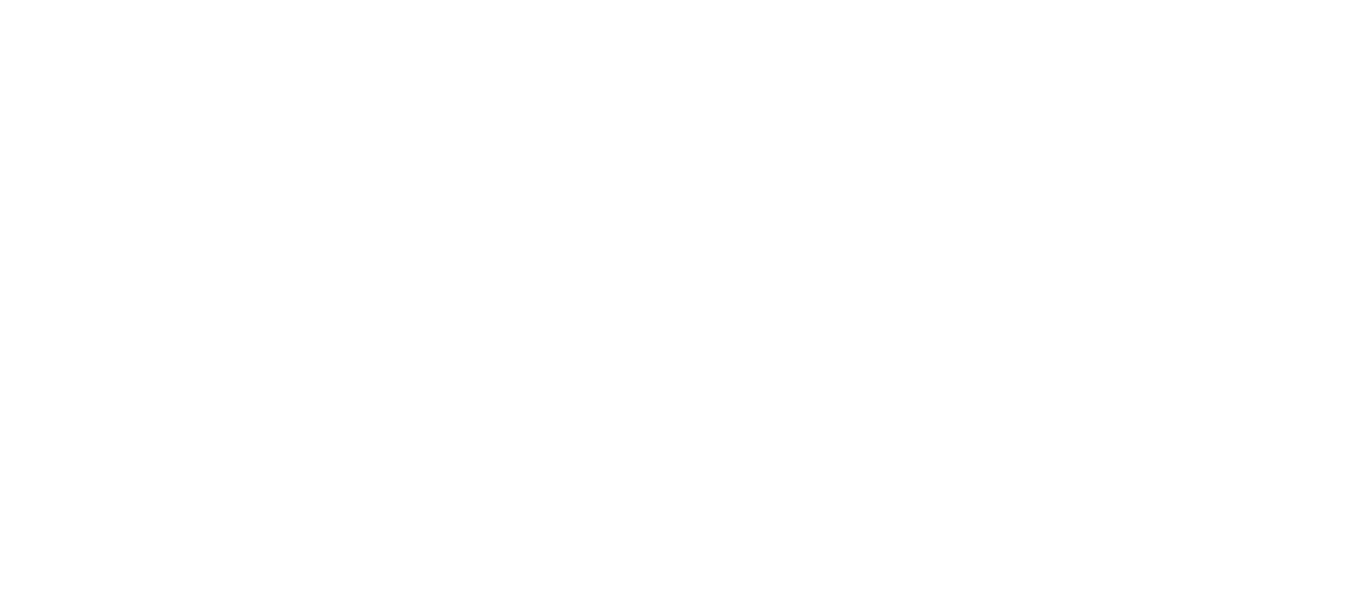 scroll, scrollTop: 0, scrollLeft: 0, axis: both 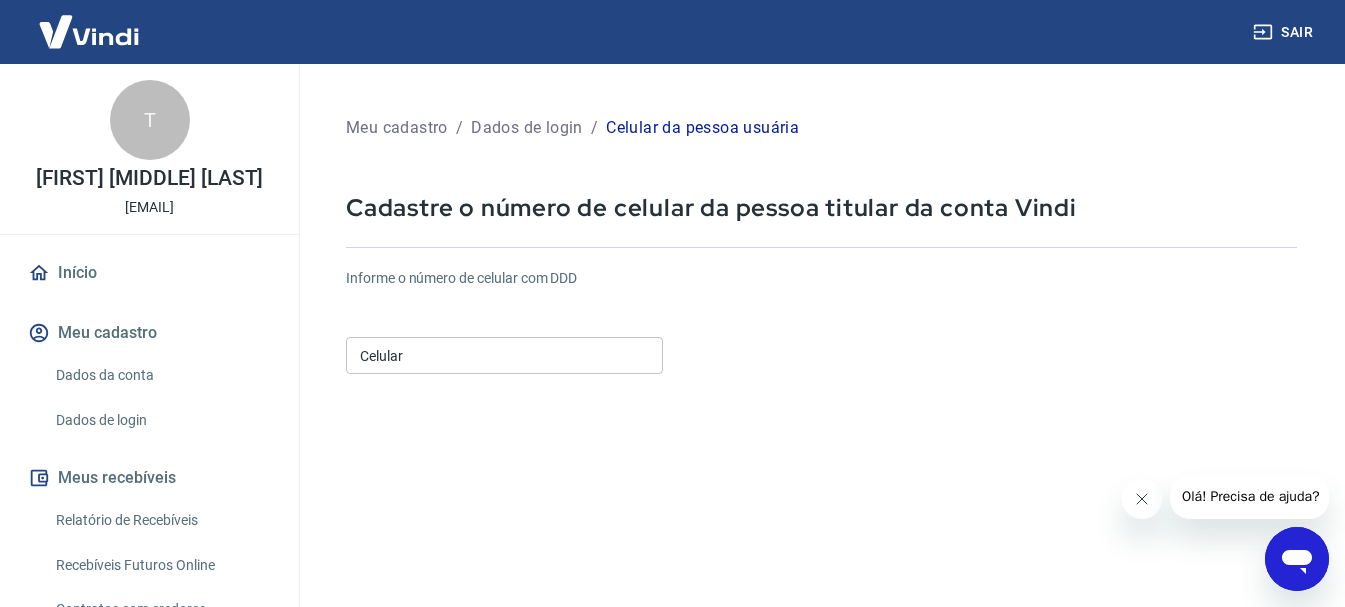 click on "Celular" at bounding box center [504, 355] 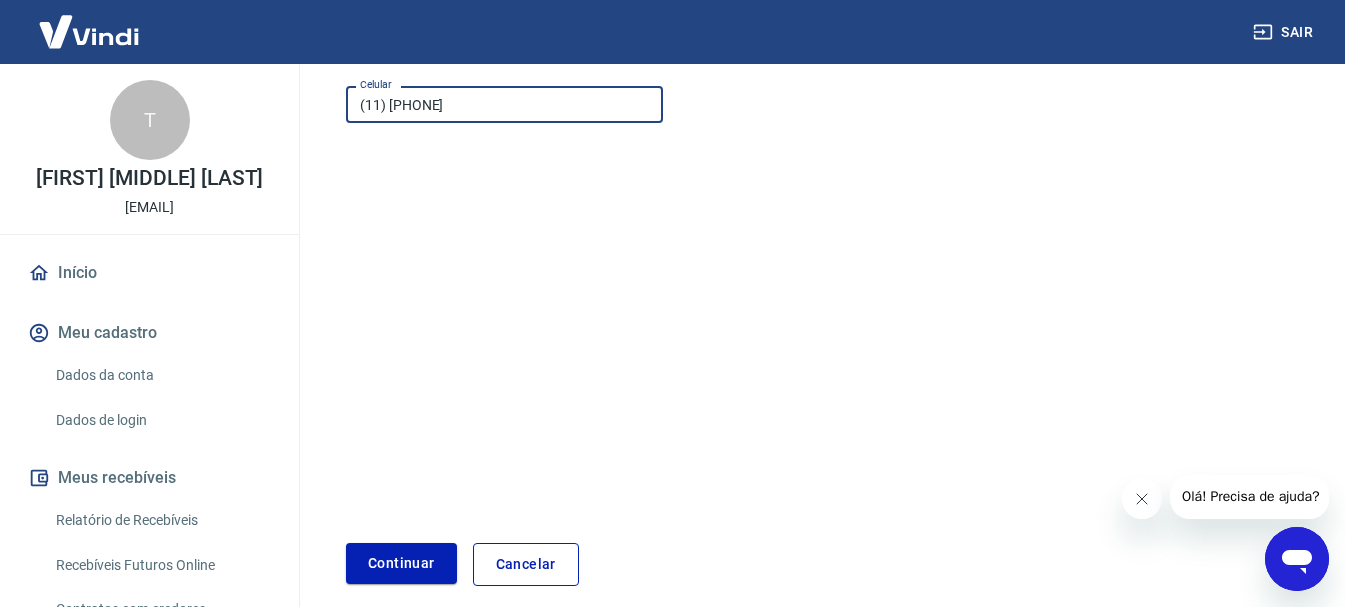 scroll, scrollTop: 340, scrollLeft: 0, axis: vertical 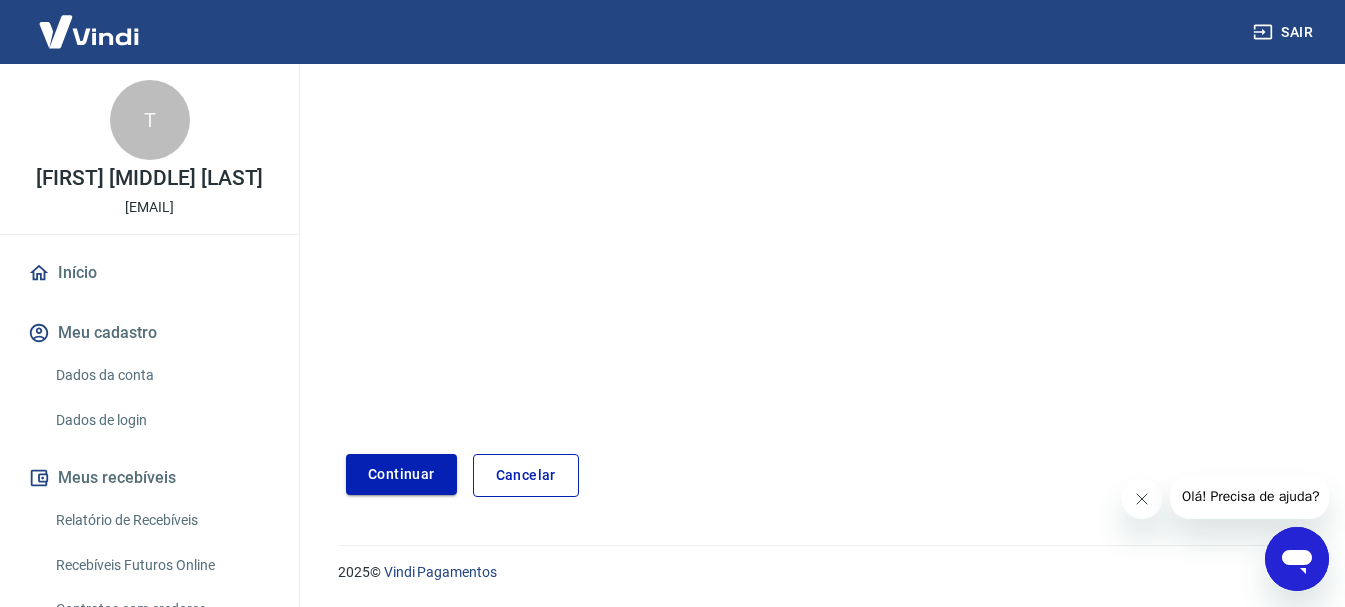 type on "(11) 99438-1587" 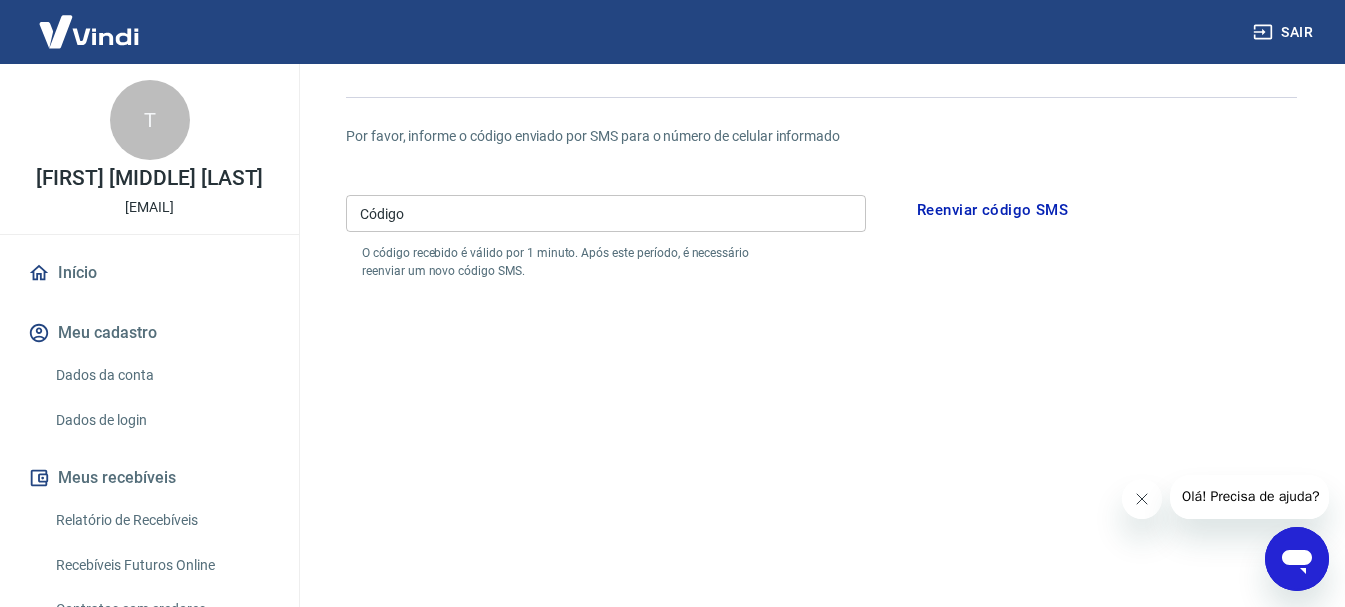 scroll, scrollTop: 140, scrollLeft: 0, axis: vertical 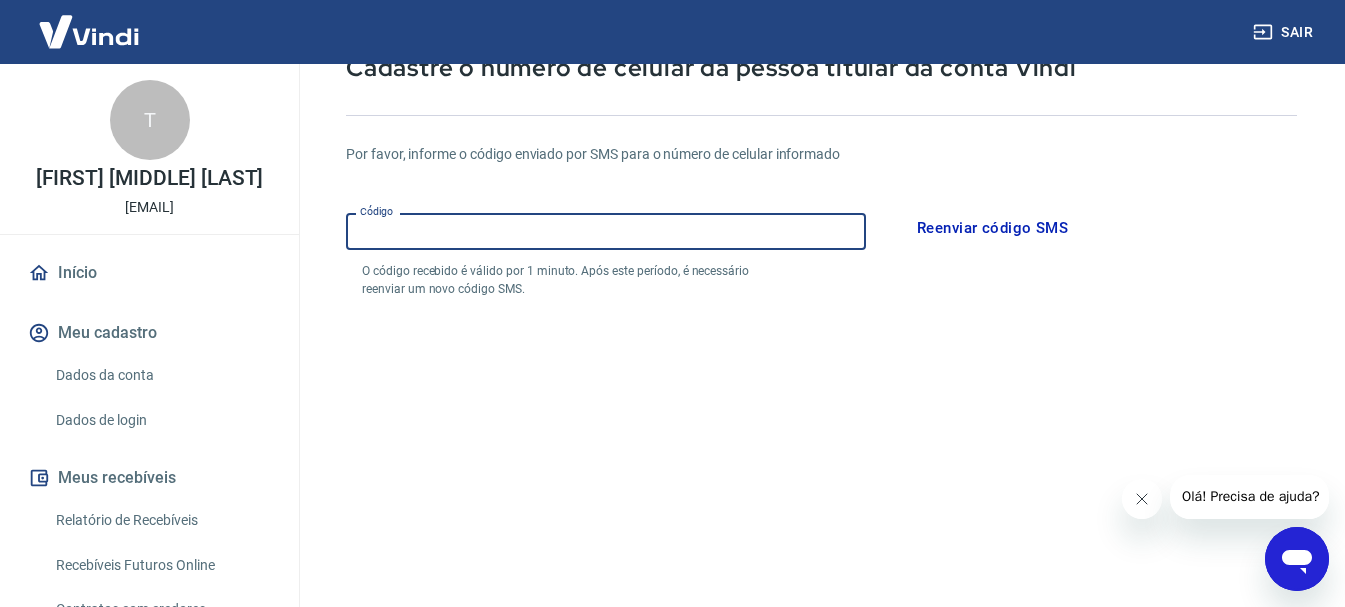 click on "Código" at bounding box center [606, 231] 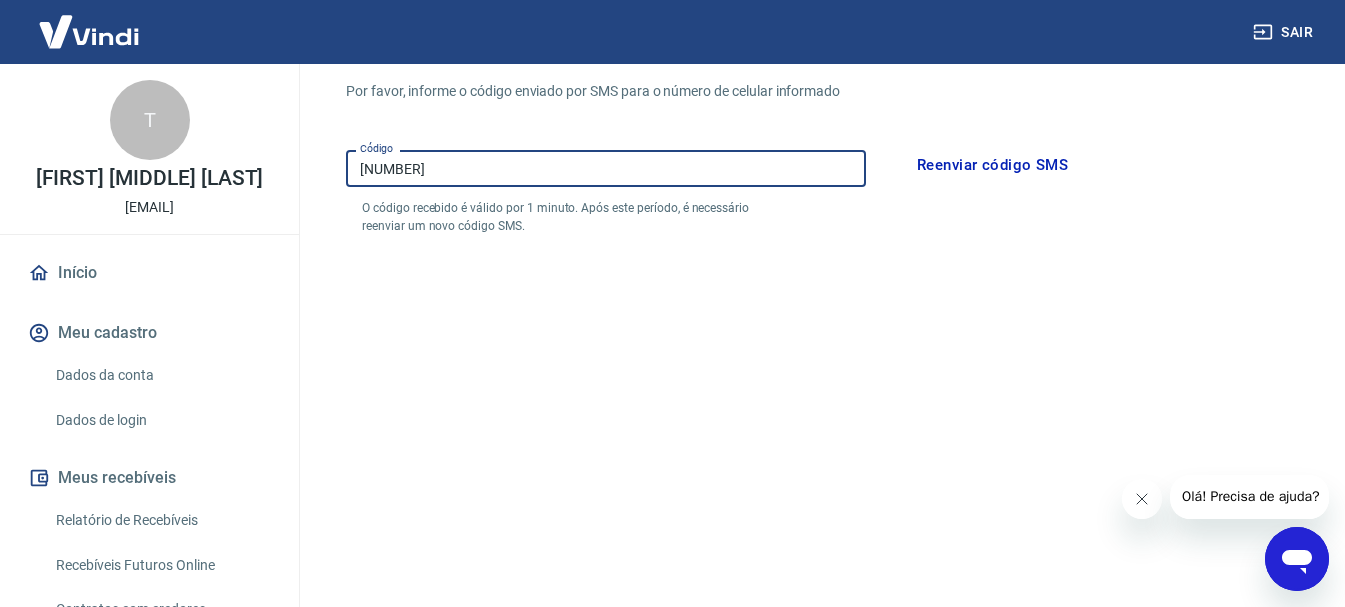 scroll, scrollTop: 340, scrollLeft: 0, axis: vertical 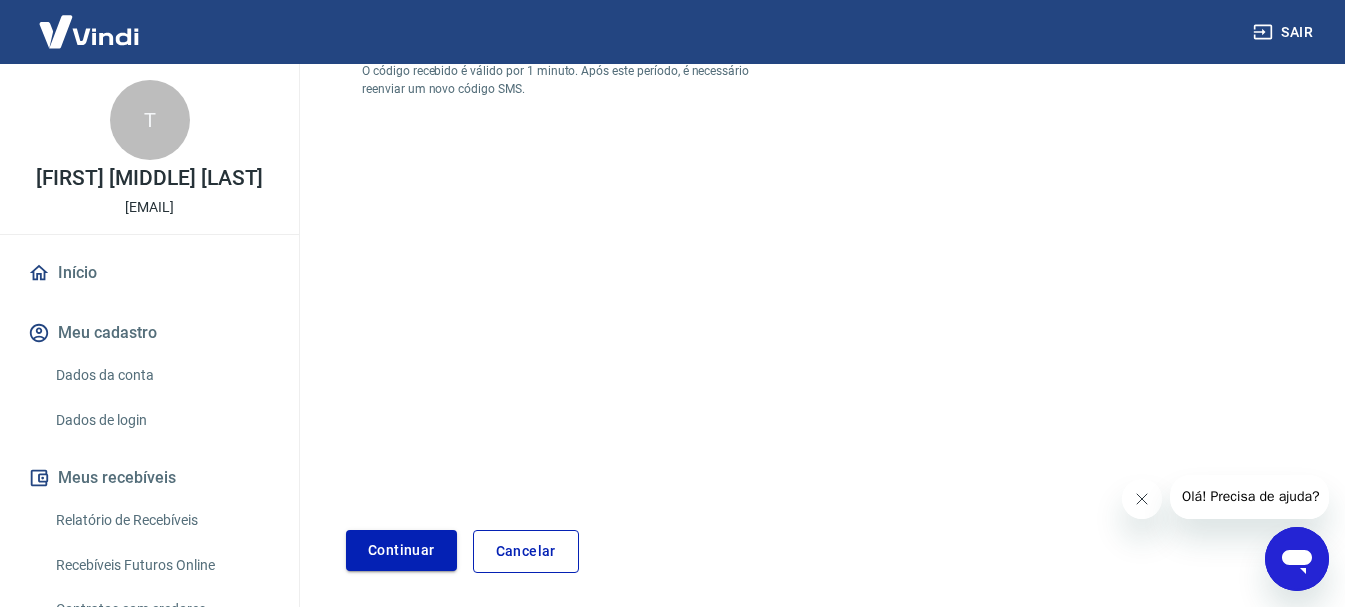 type on "506425" 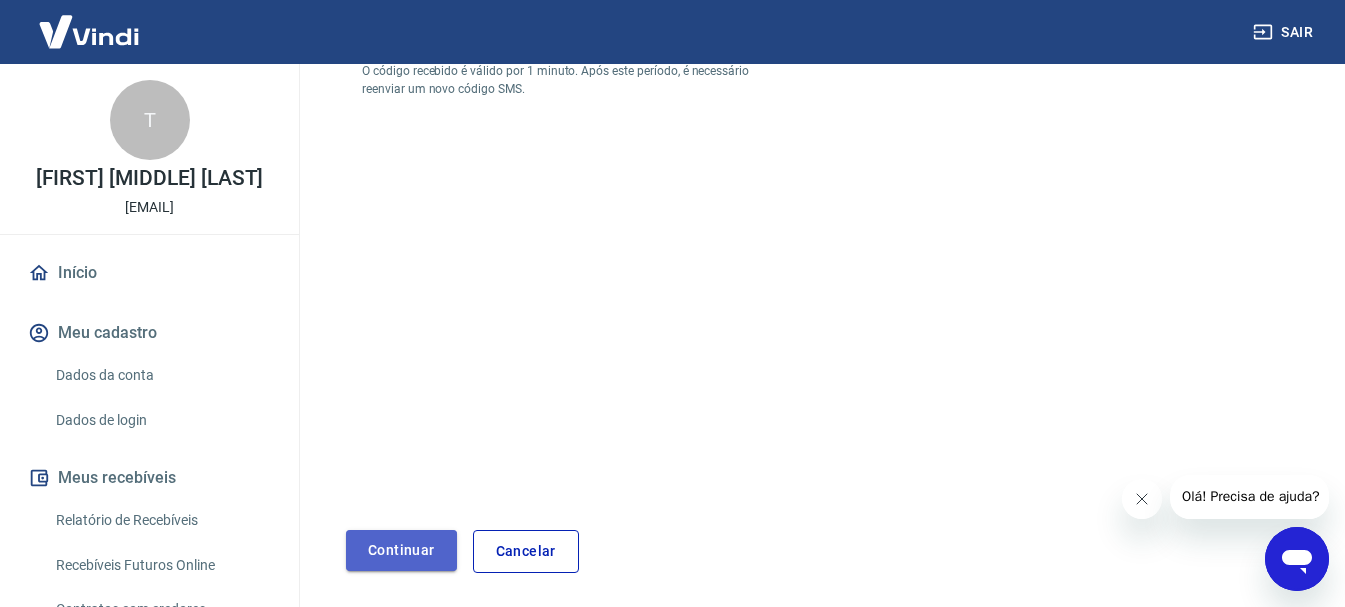 click on "Continuar" at bounding box center (401, 550) 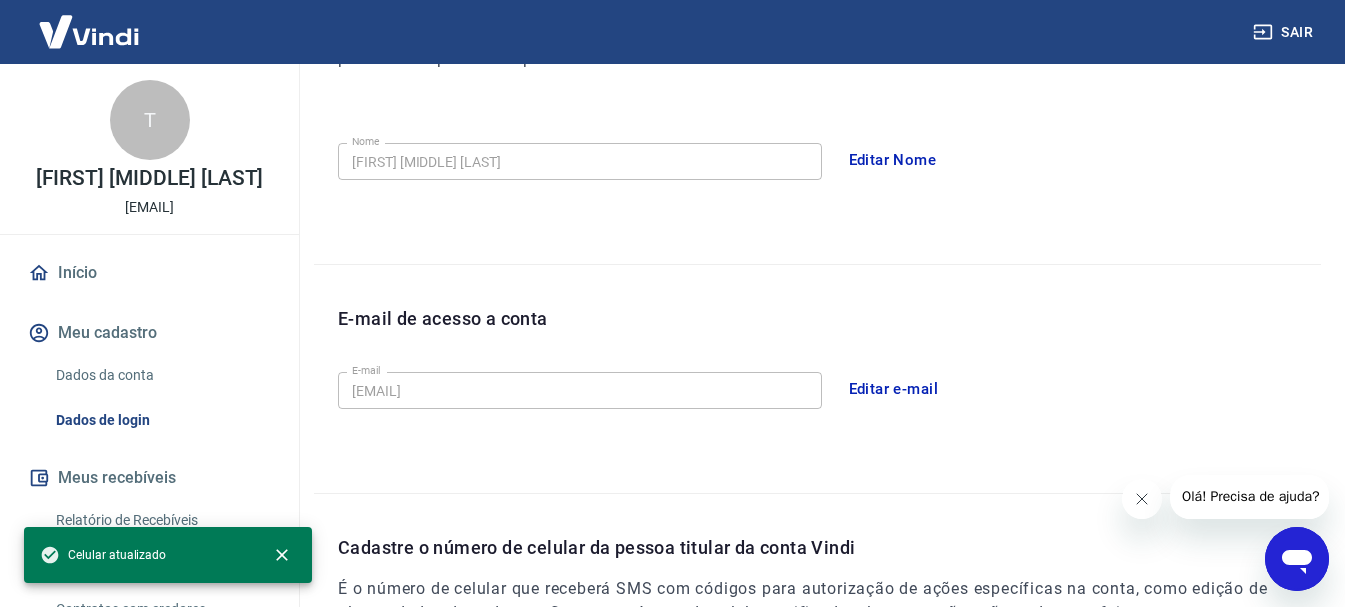 scroll, scrollTop: 598, scrollLeft: 0, axis: vertical 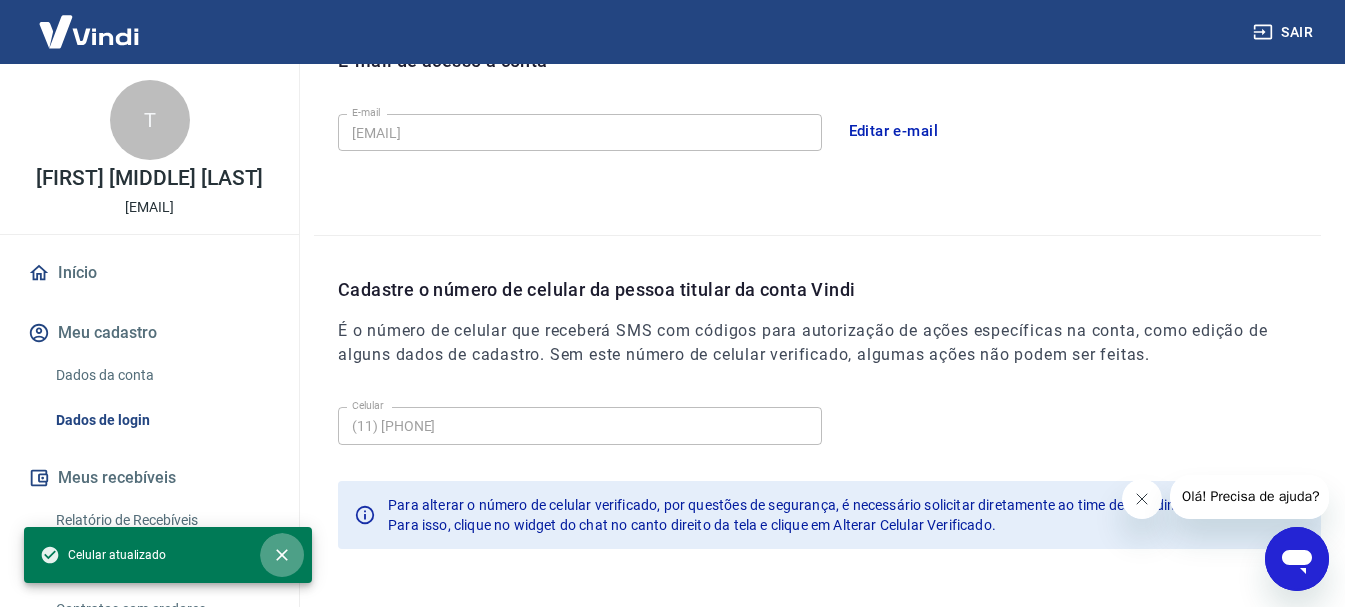 click 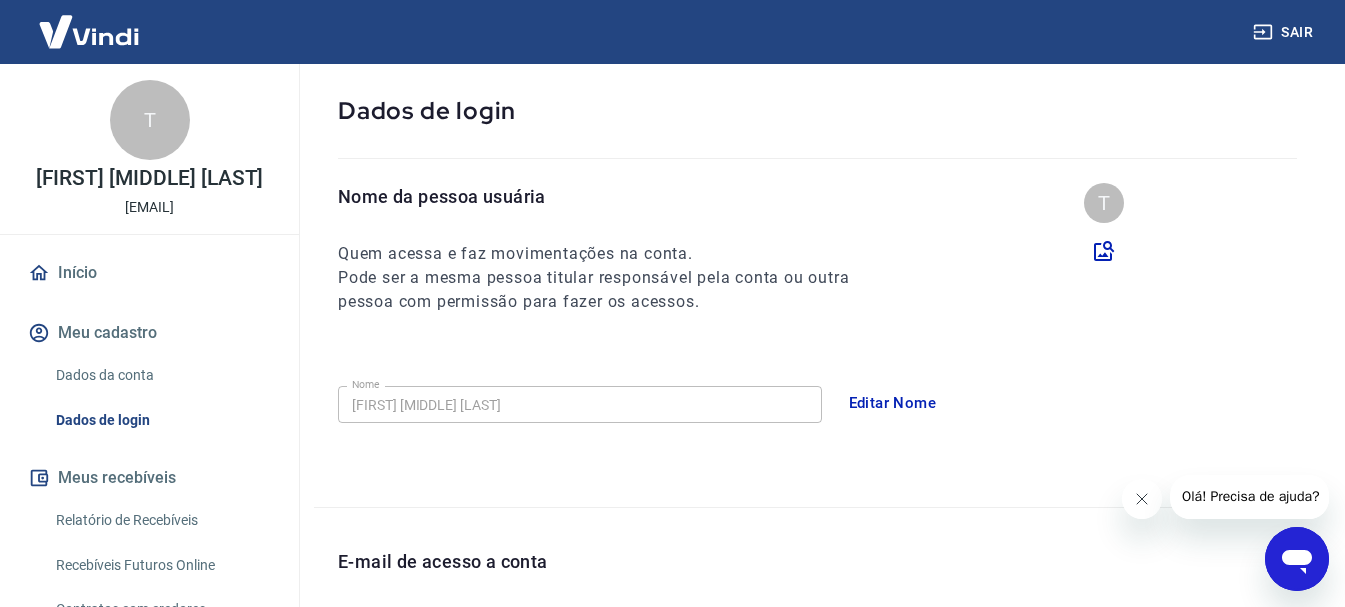 scroll, scrollTop: 0, scrollLeft: 0, axis: both 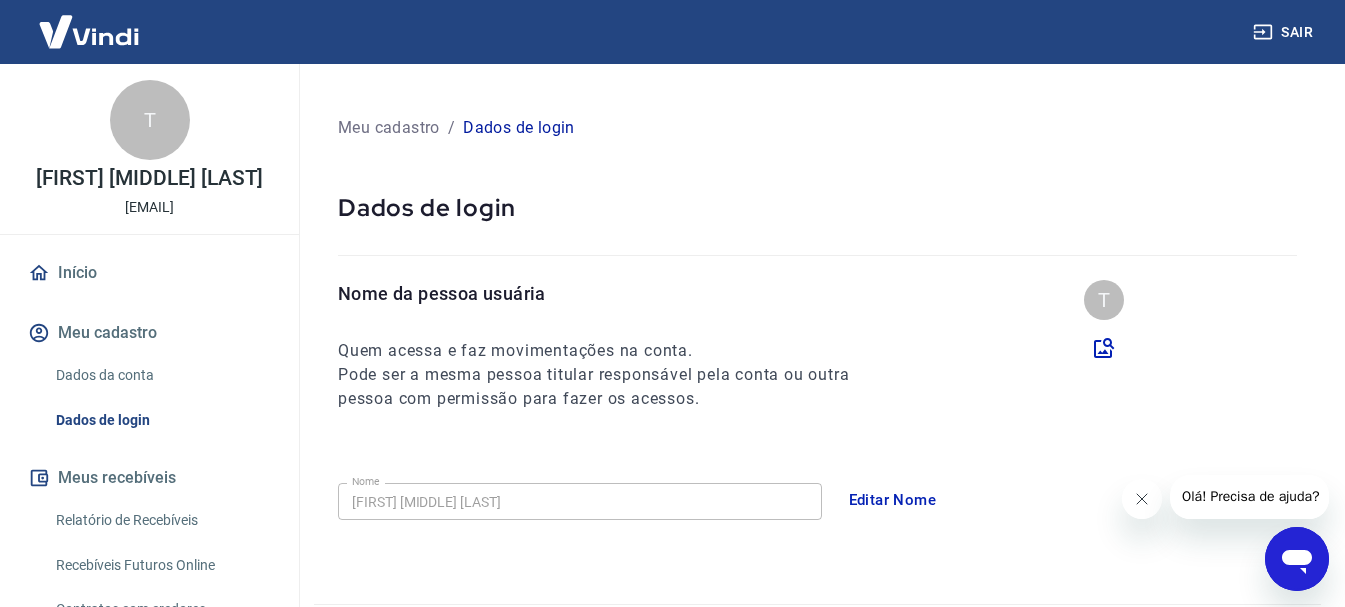 click at bounding box center [89, 31] 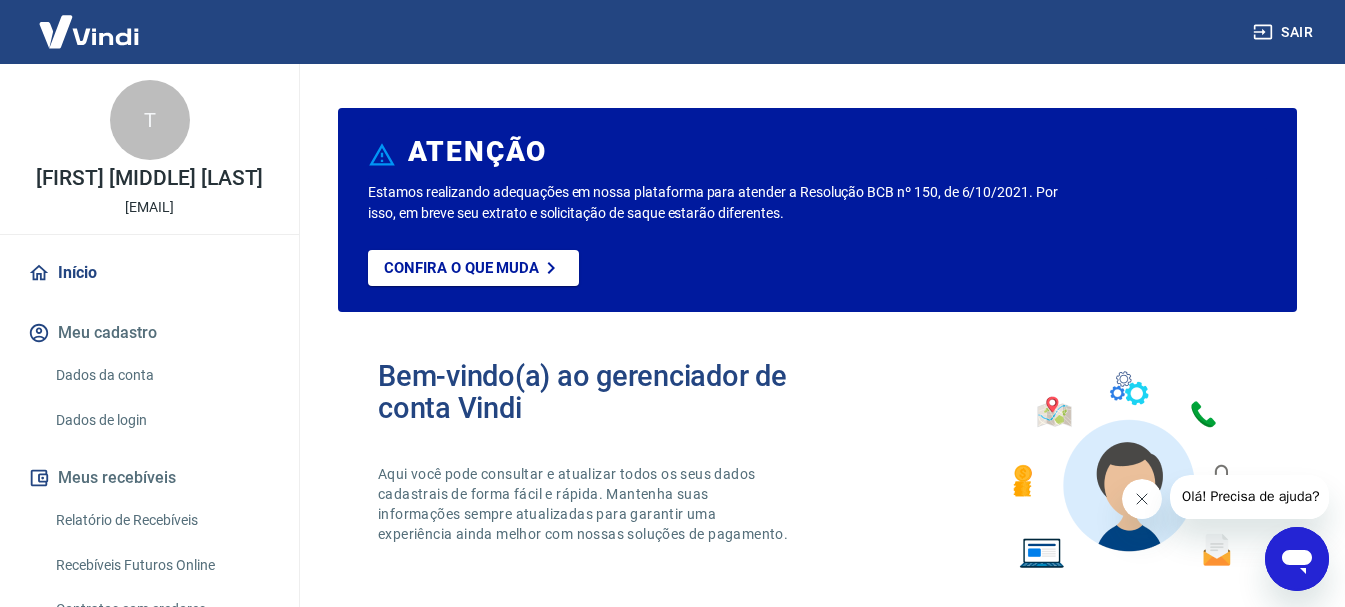 click on "Início" at bounding box center [149, 273] 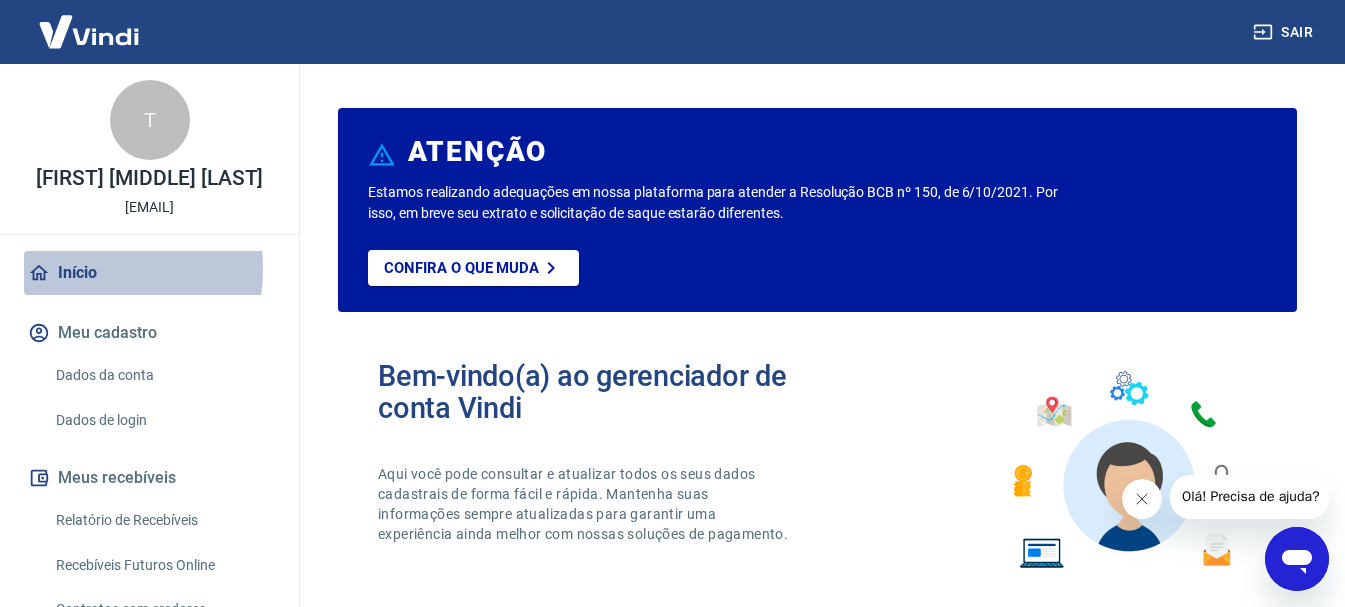 click on "Início" at bounding box center (149, 273) 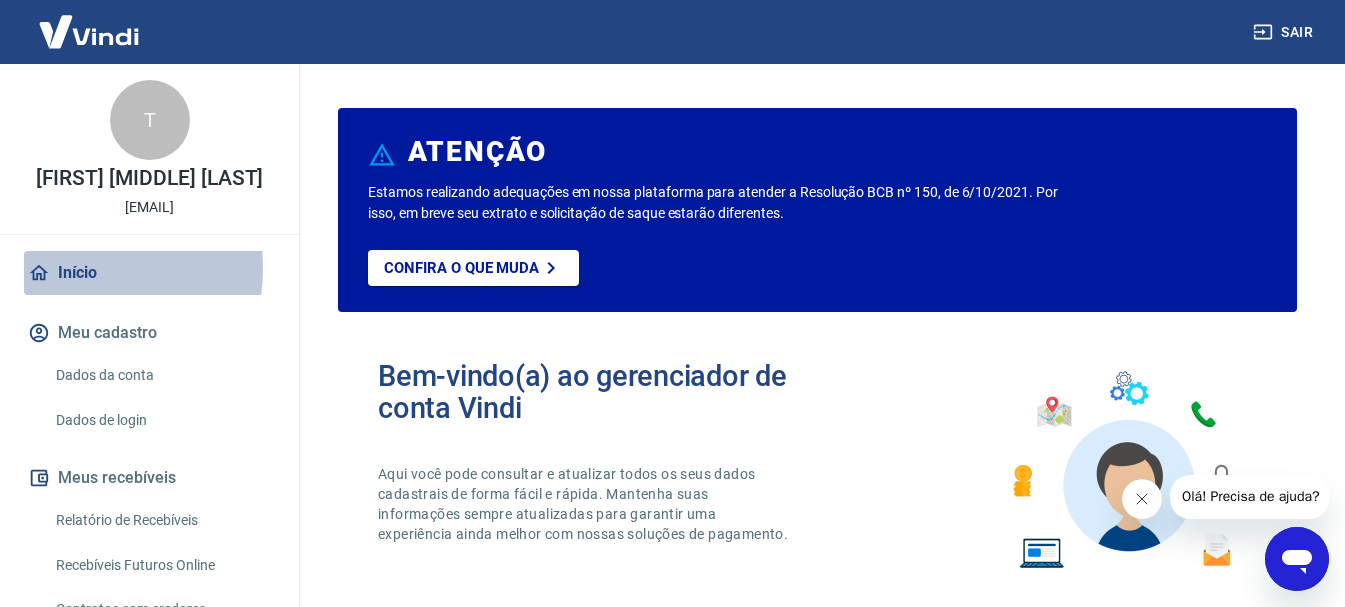 click on "Início" at bounding box center [149, 273] 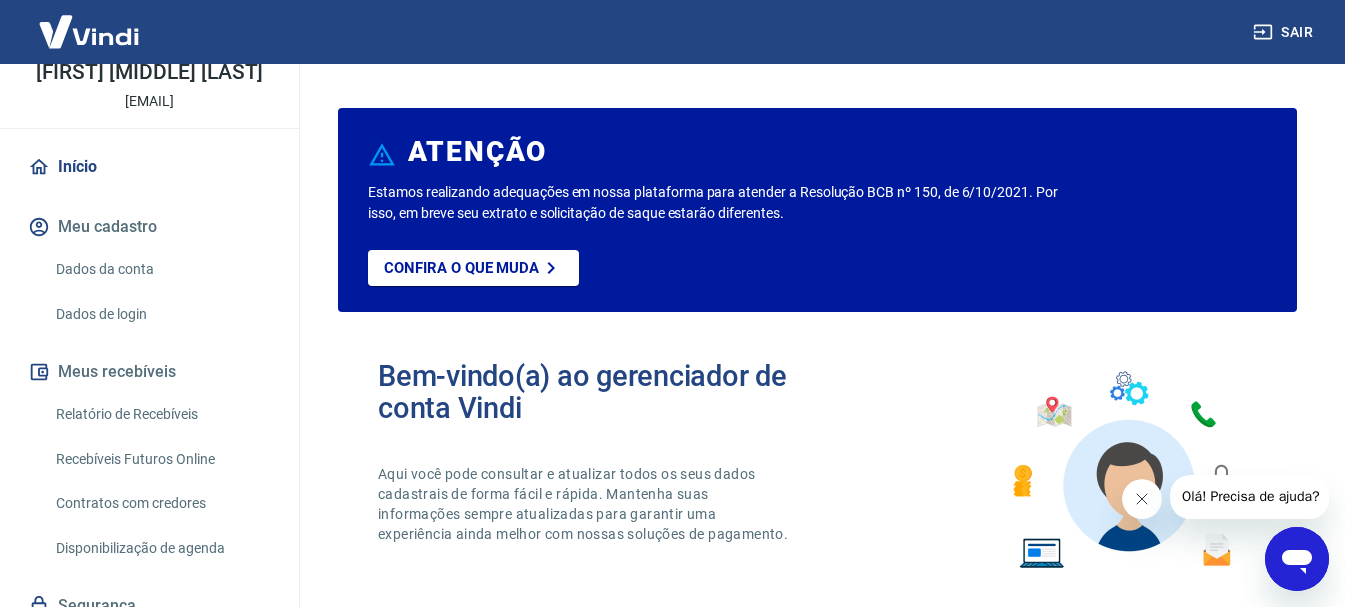 scroll, scrollTop: 208, scrollLeft: 0, axis: vertical 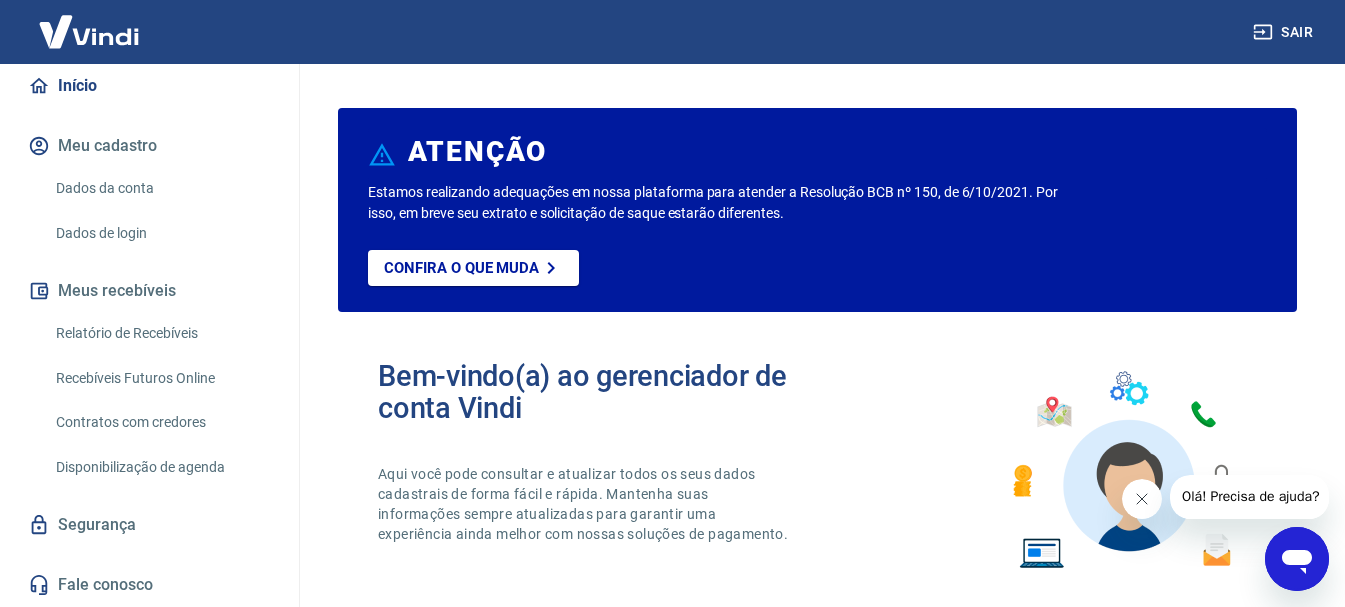 click on "Sair" at bounding box center (1285, 32) 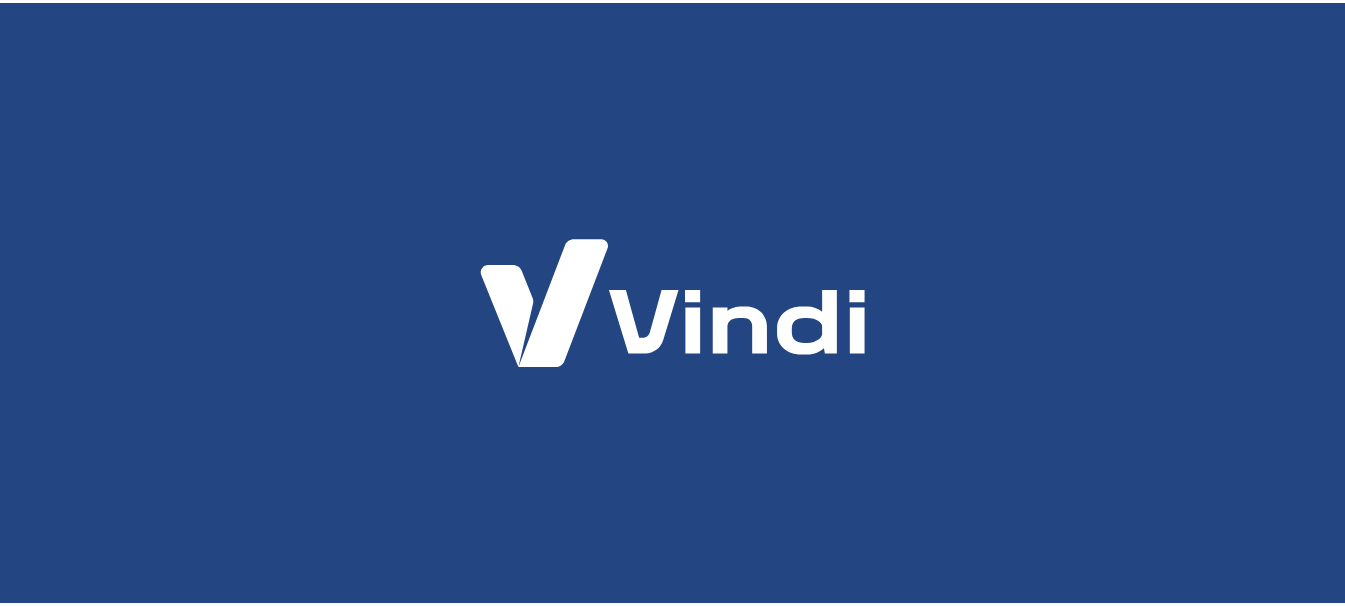 scroll, scrollTop: 0, scrollLeft: 0, axis: both 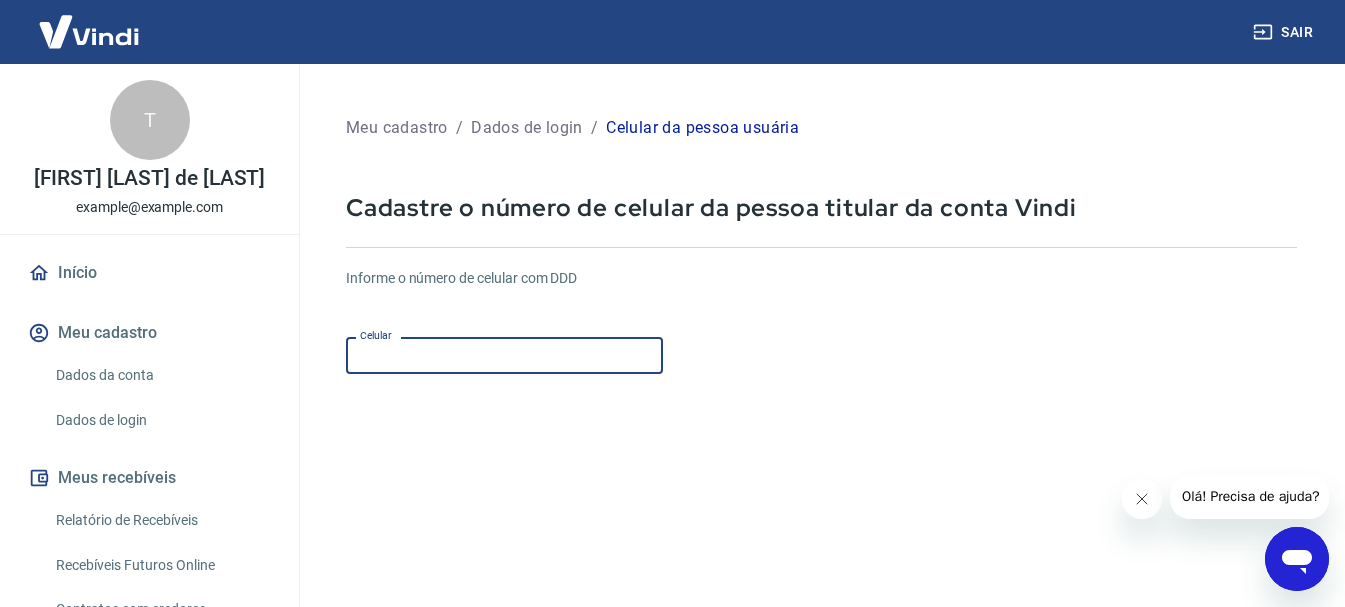 click on "Celular" at bounding box center [504, 355] 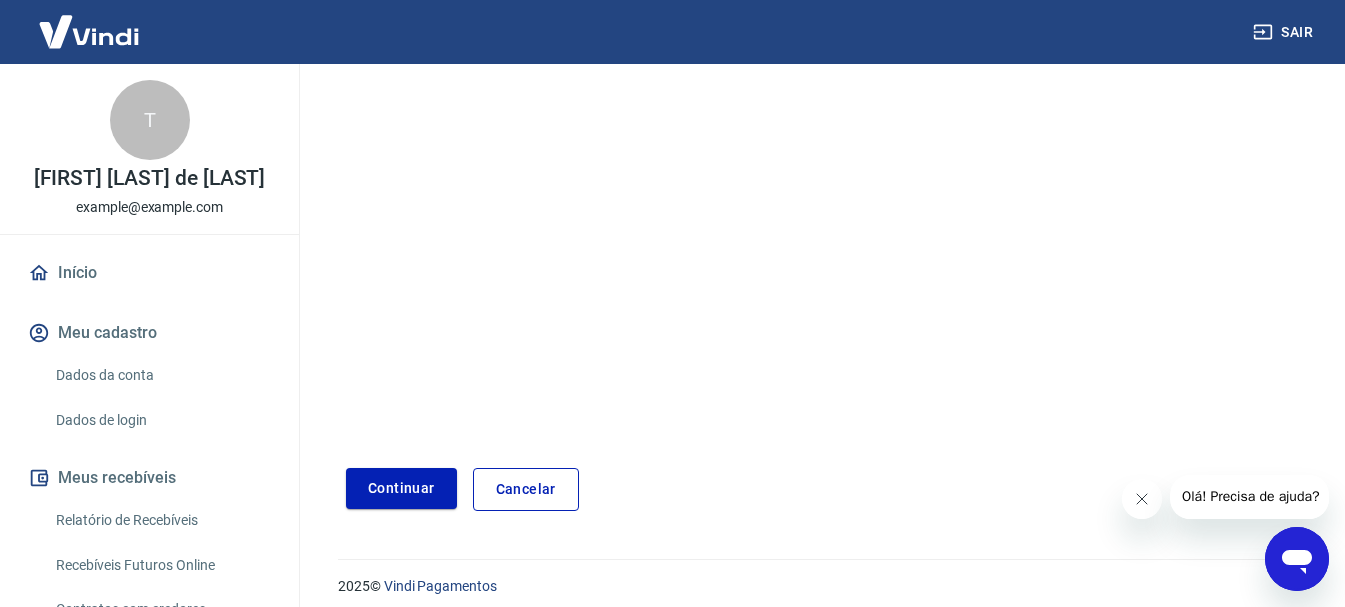 scroll, scrollTop: 340, scrollLeft: 0, axis: vertical 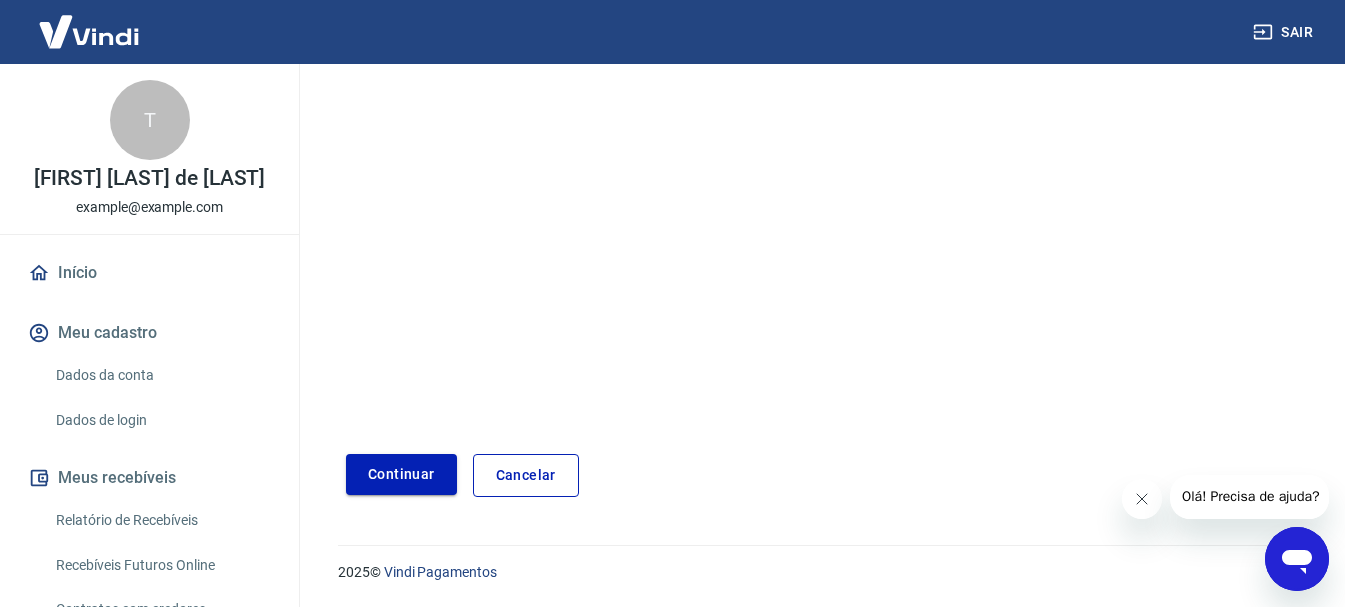 type on "(11) 99438-1587" 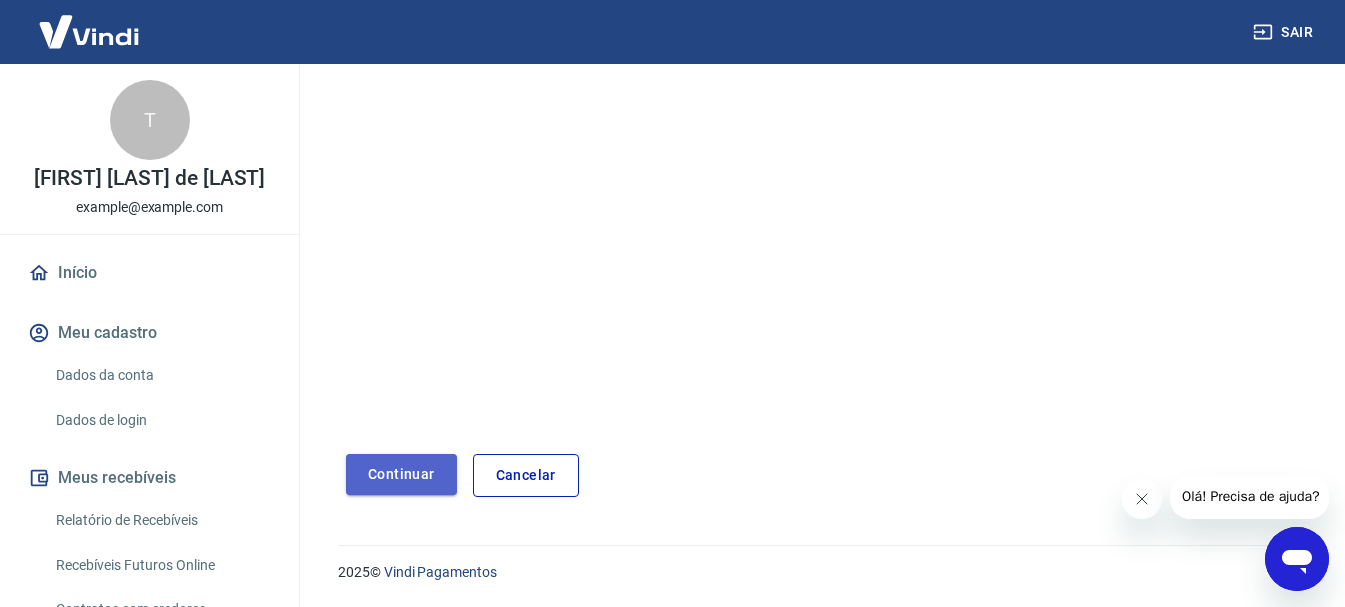 click on "Continuar" at bounding box center [401, 474] 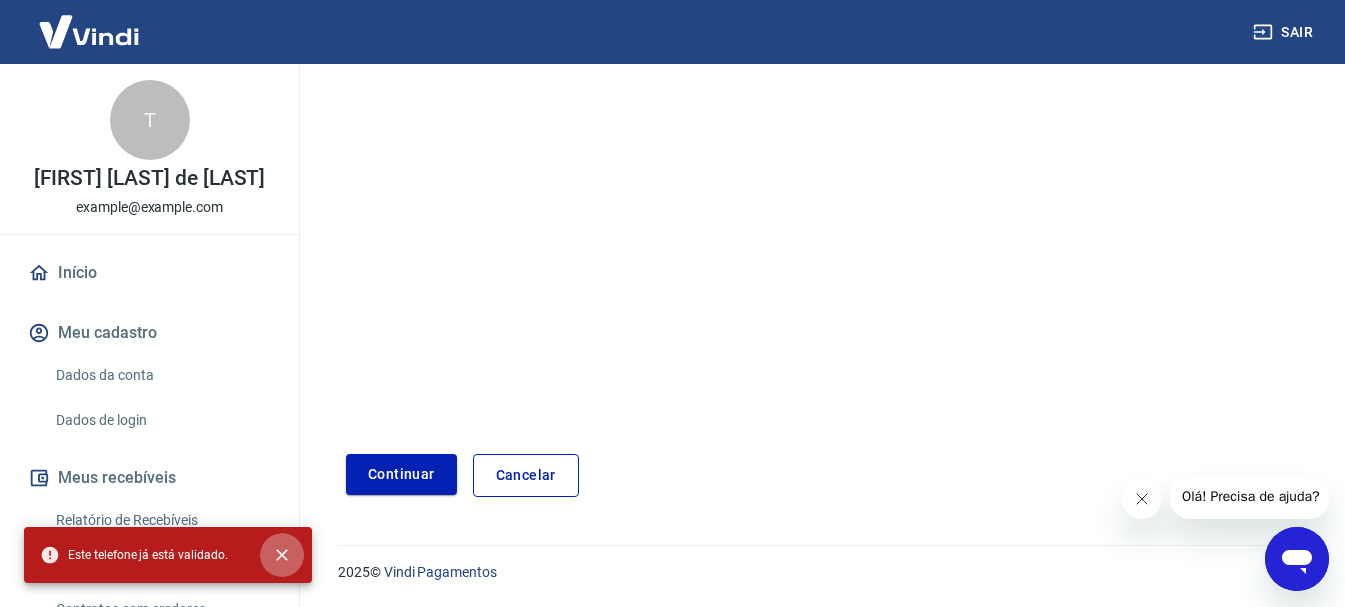 click at bounding box center (282, 555) 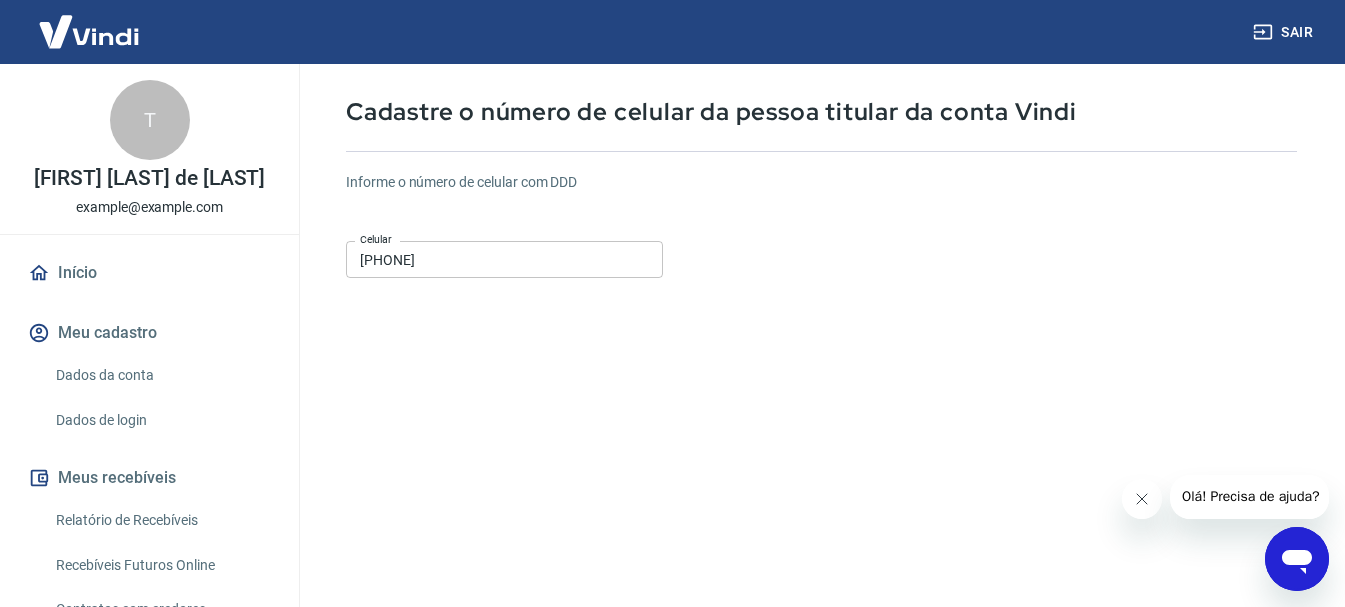 scroll, scrollTop: 40, scrollLeft: 0, axis: vertical 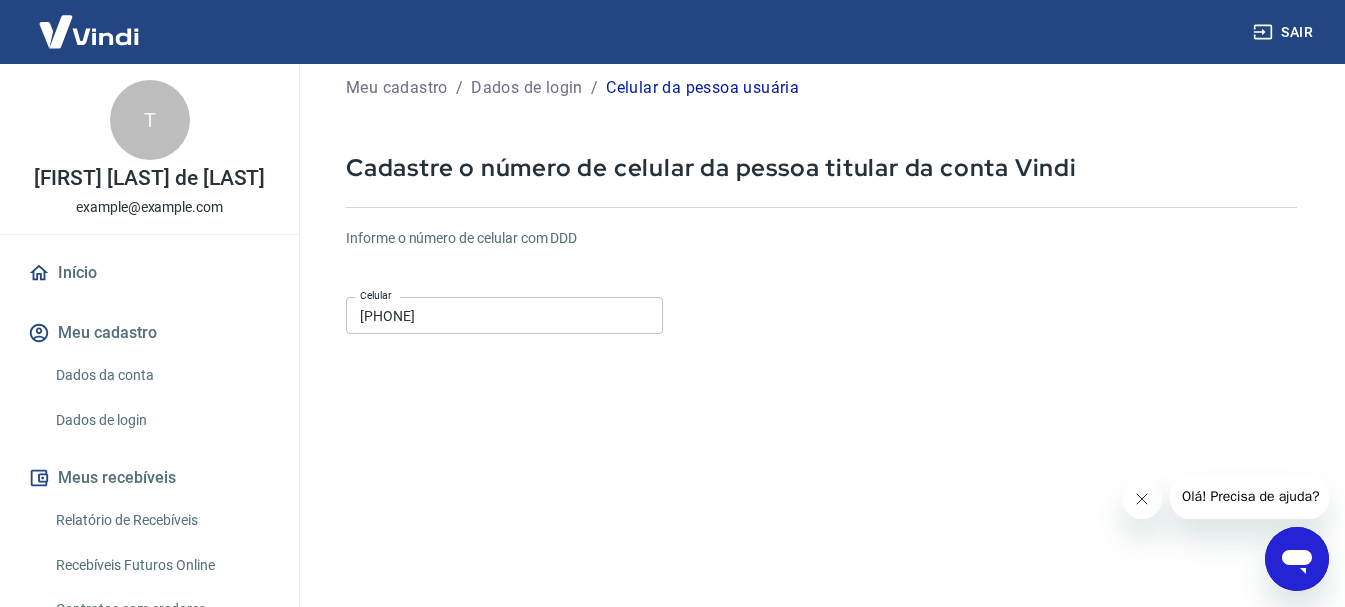 click on "Início" at bounding box center [149, 273] 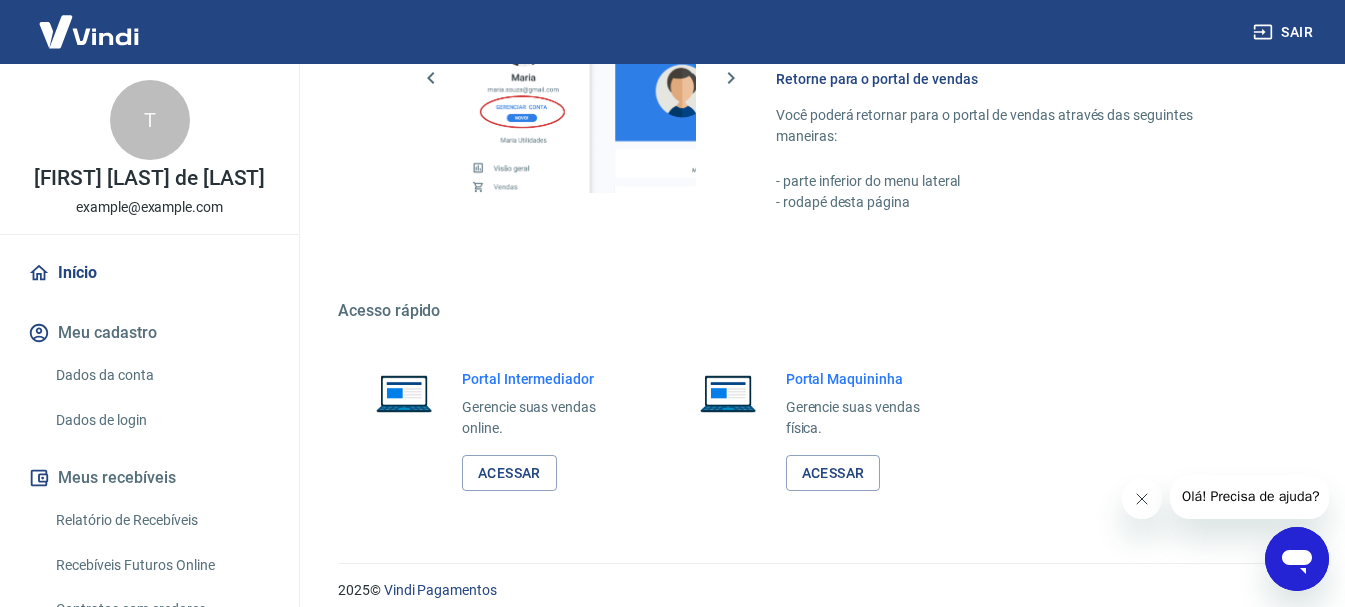 scroll, scrollTop: 1241, scrollLeft: 0, axis: vertical 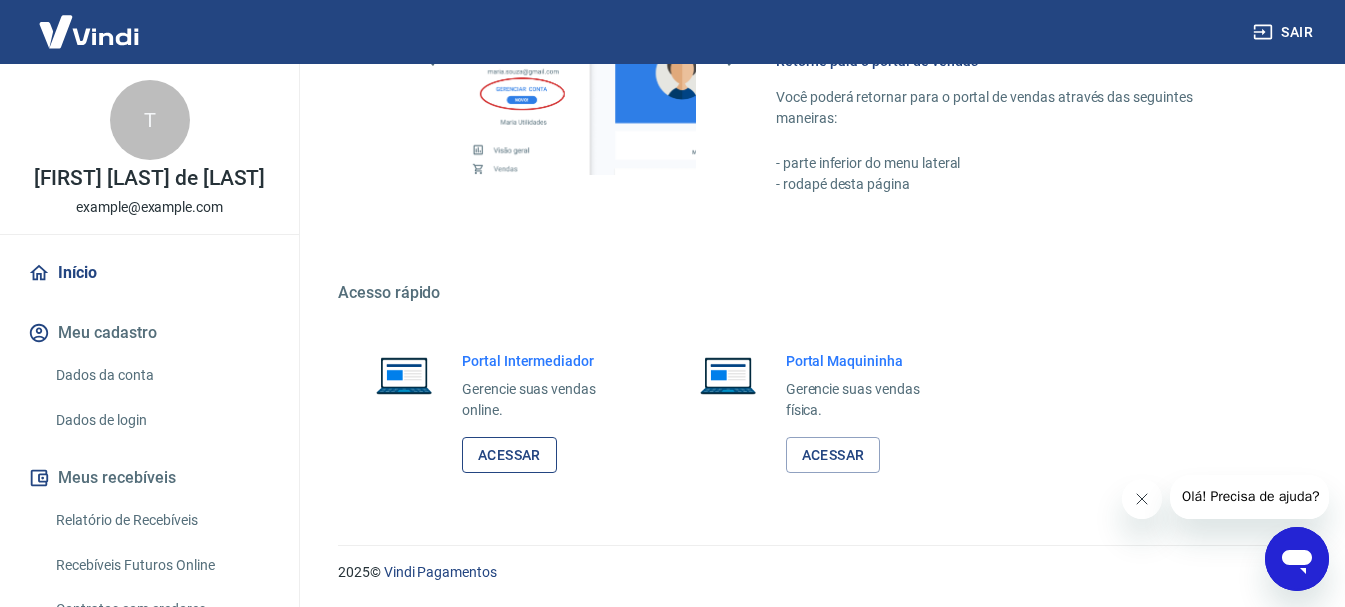 click on "Acessar" at bounding box center [509, 455] 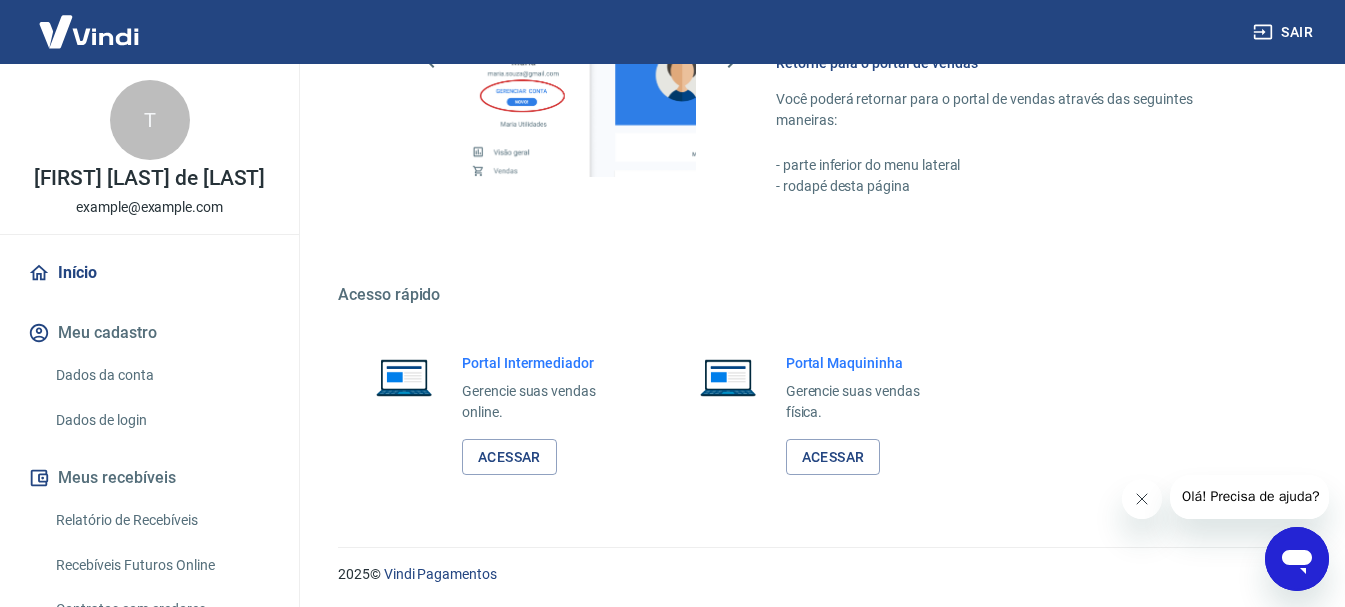 scroll, scrollTop: 1241, scrollLeft: 0, axis: vertical 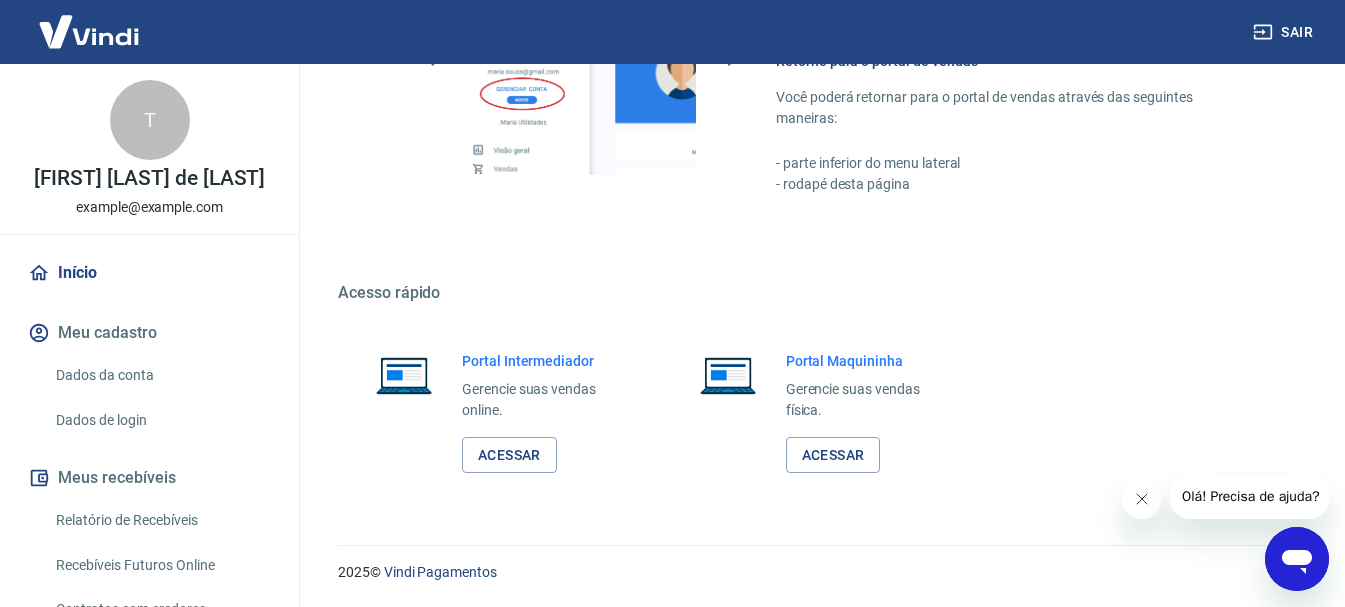 click on "Início" at bounding box center [149, 273] 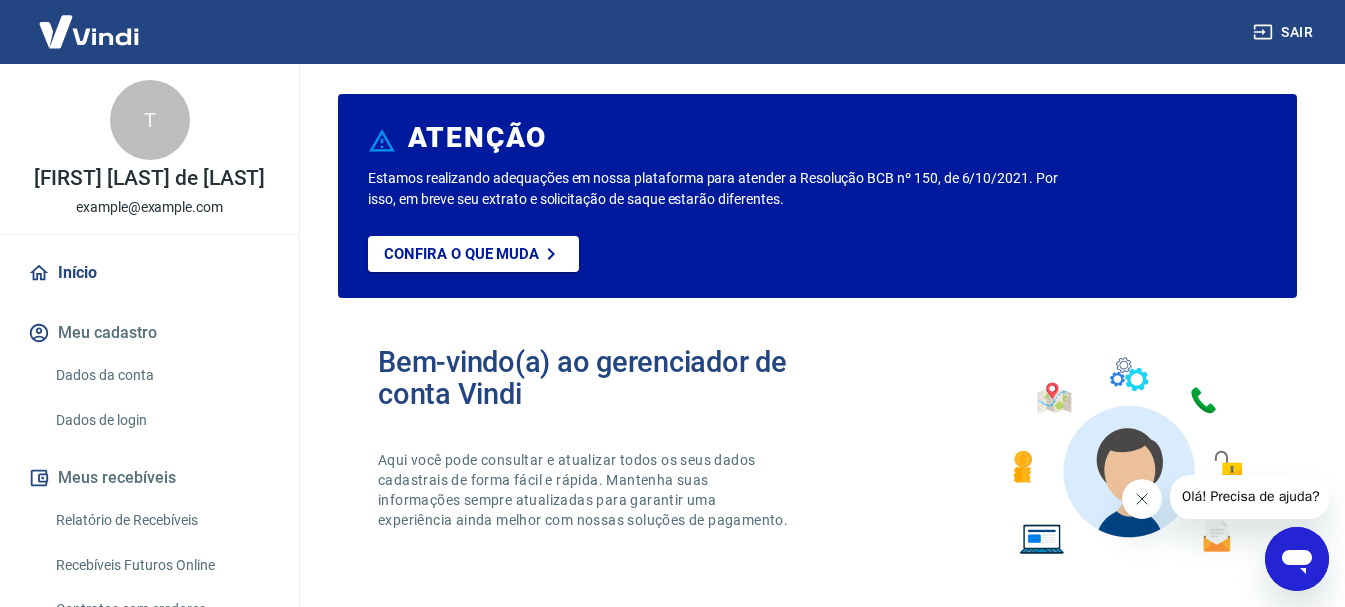 scroll, scrollTop: 0, scrollLeft: 0, axis: both 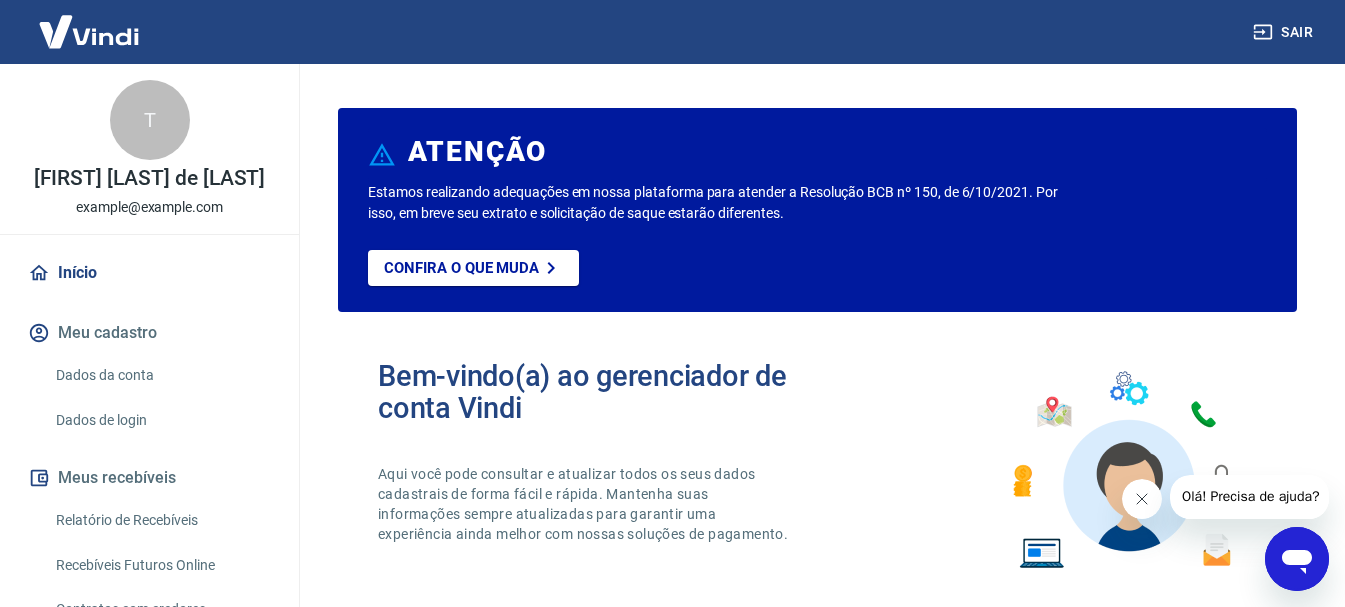 click on "Sair" at bounding box center (1285, 32) 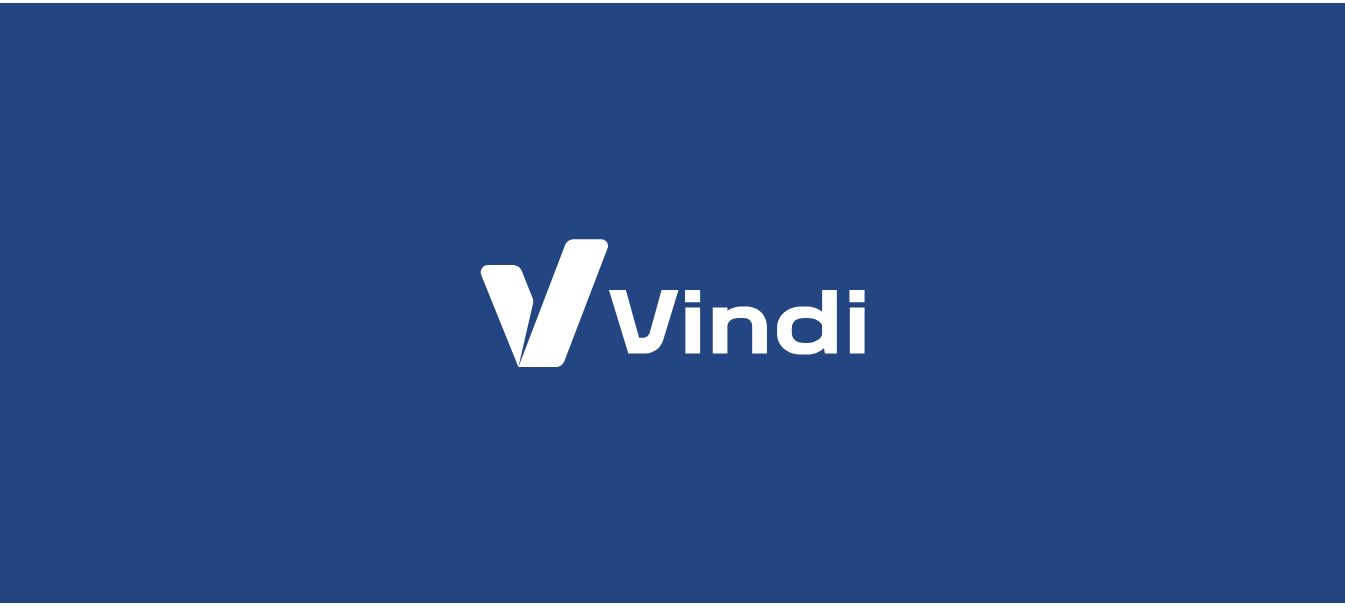 scroll, scrollTop: 0, scrollLeft: 0, axis: both 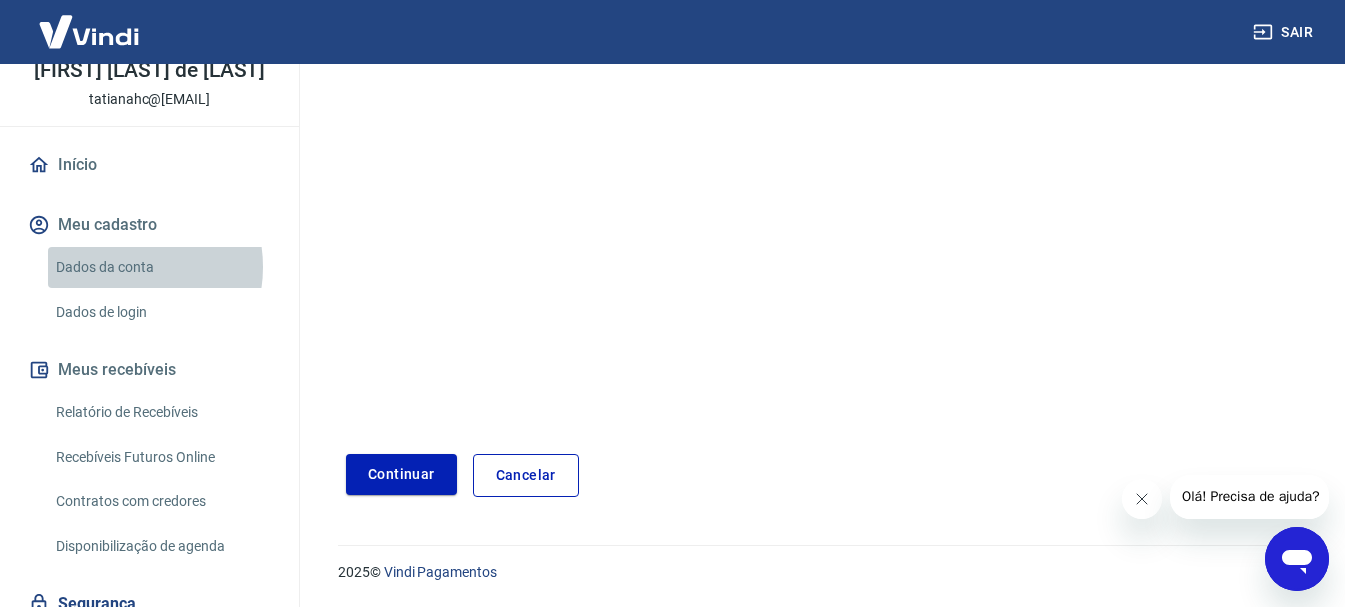 click on "Dados da conta" at bounding box center [161, 267] 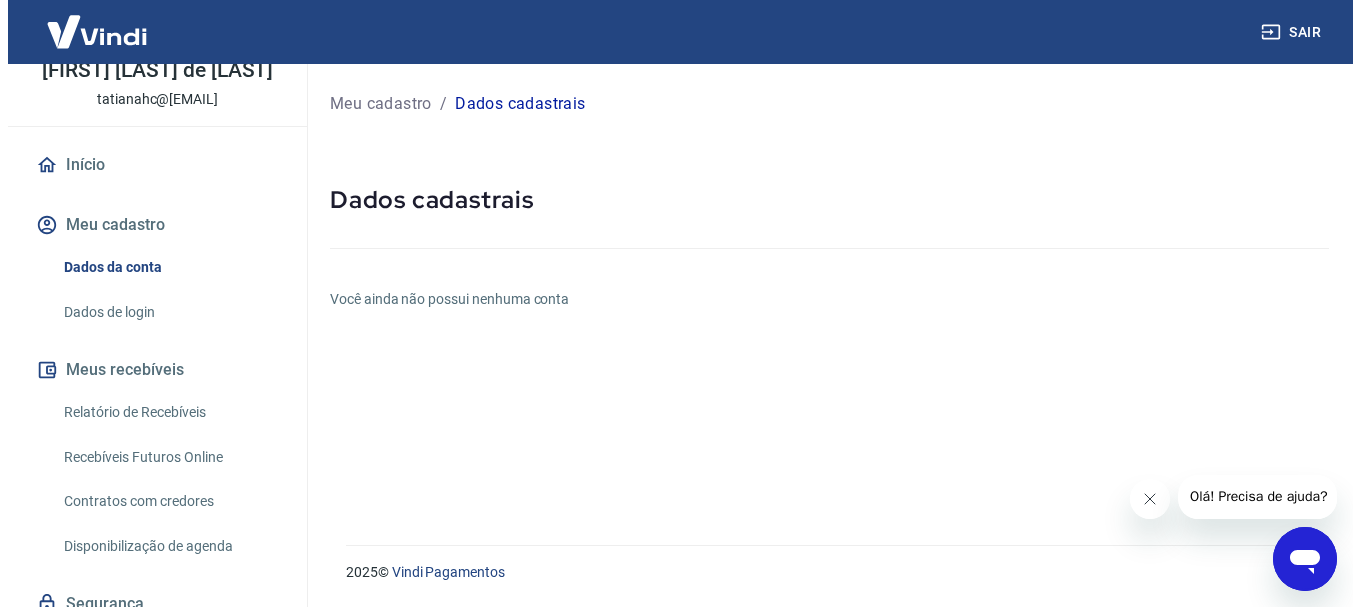 scroll, scrollTop: 0, scrollLeft: 0, axis: both 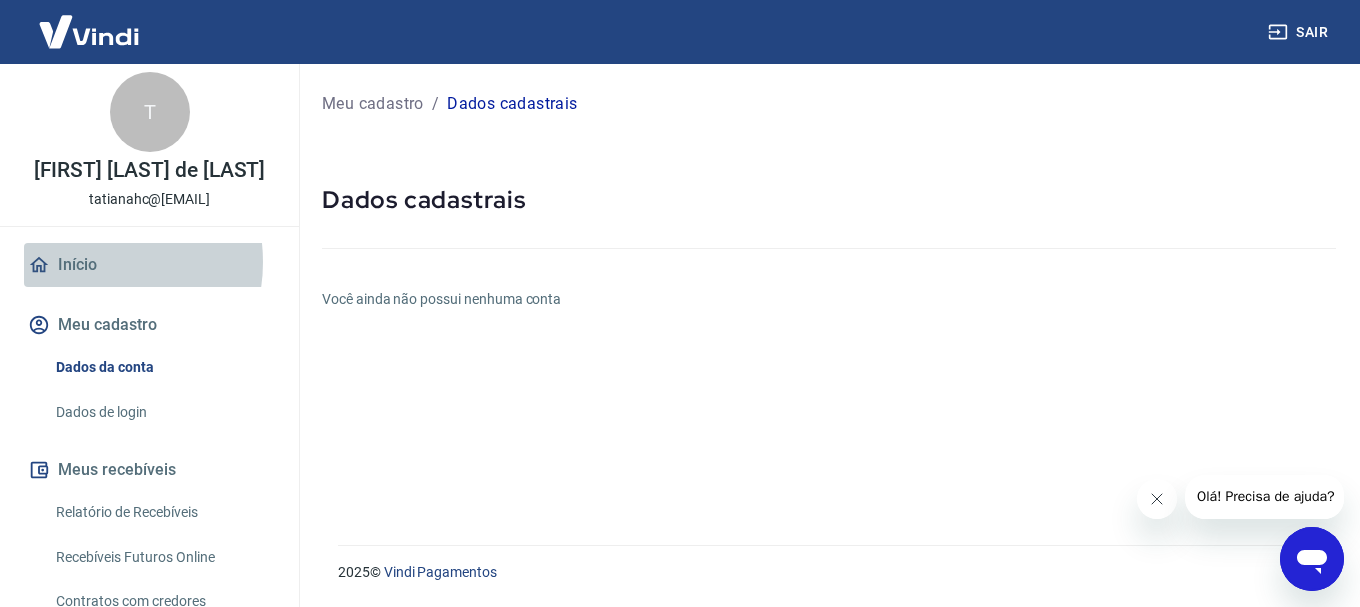 click on "Início" at bounding box center (149, 265) 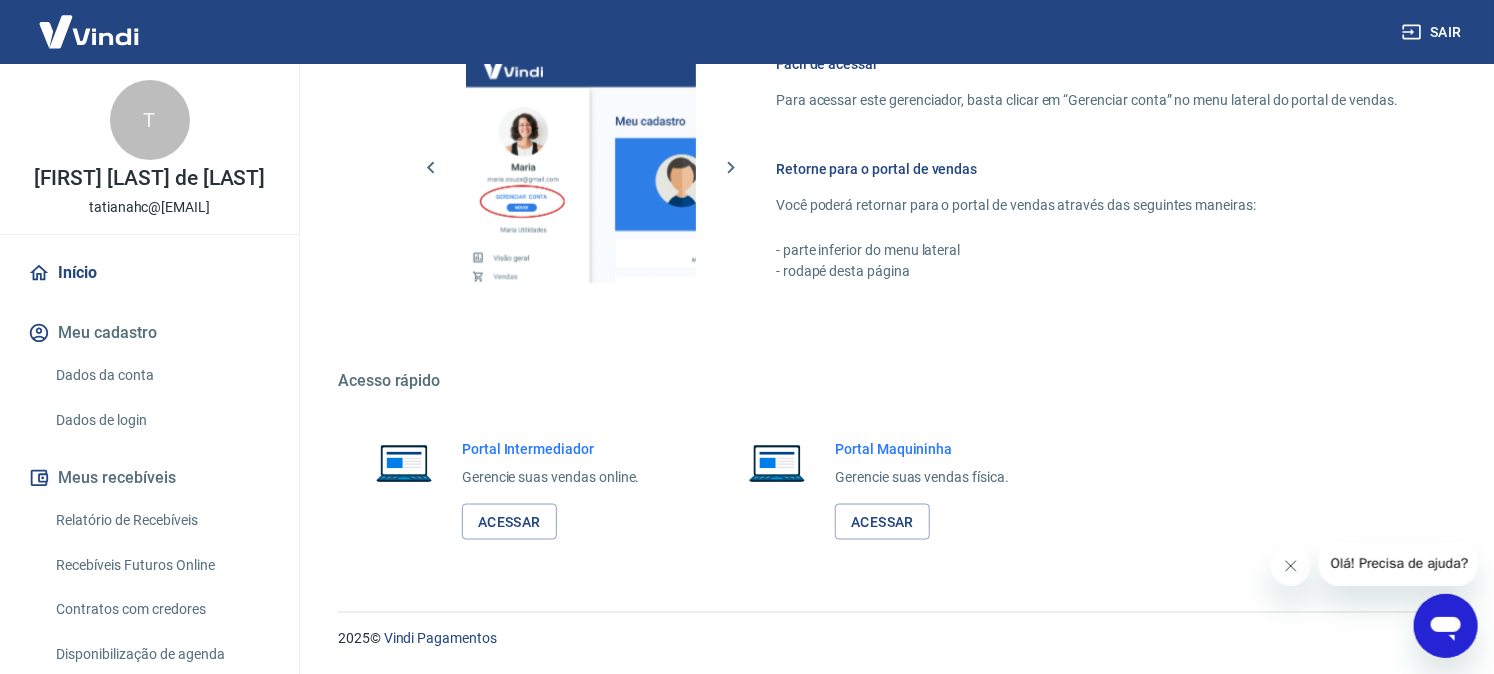 scroll, scrollTop: 1132, scrollLeft: 0, axis: vertical 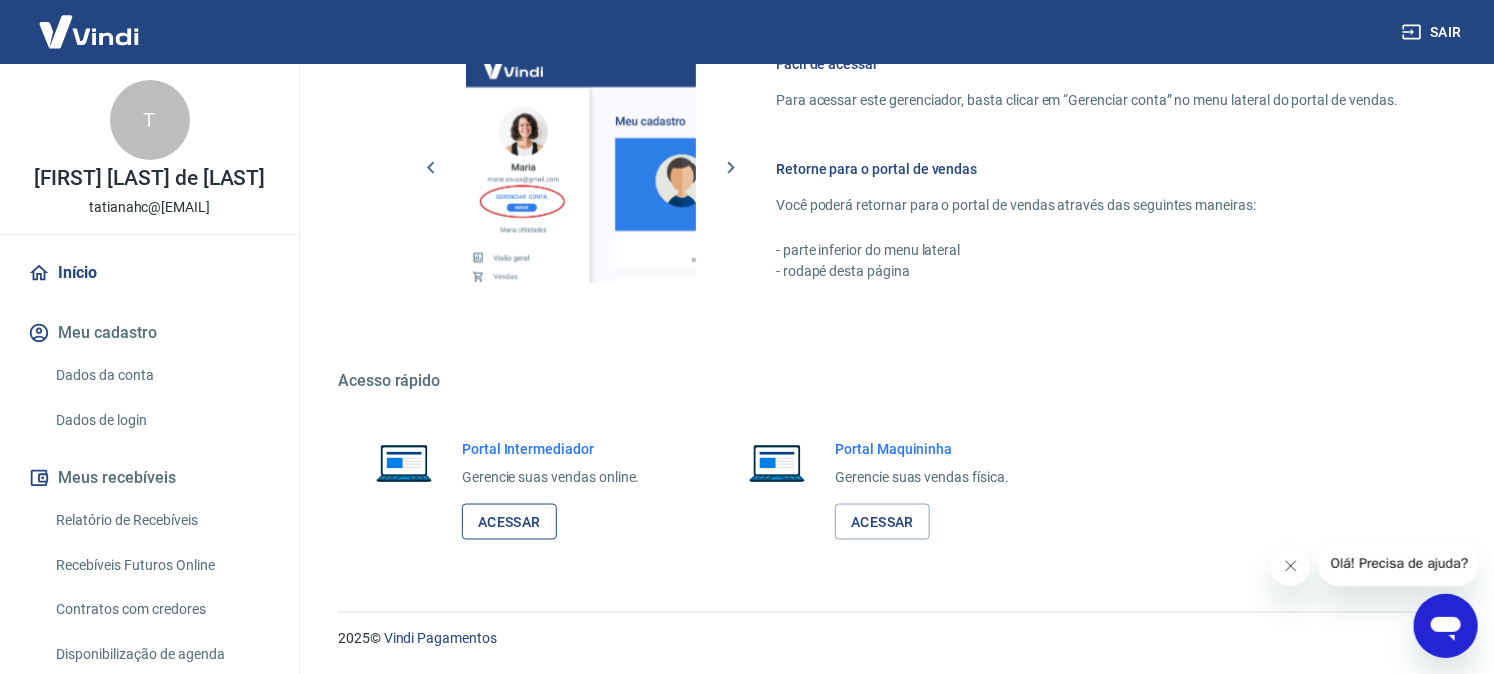 click on "Acessar" at bounding box center (509, 522) 